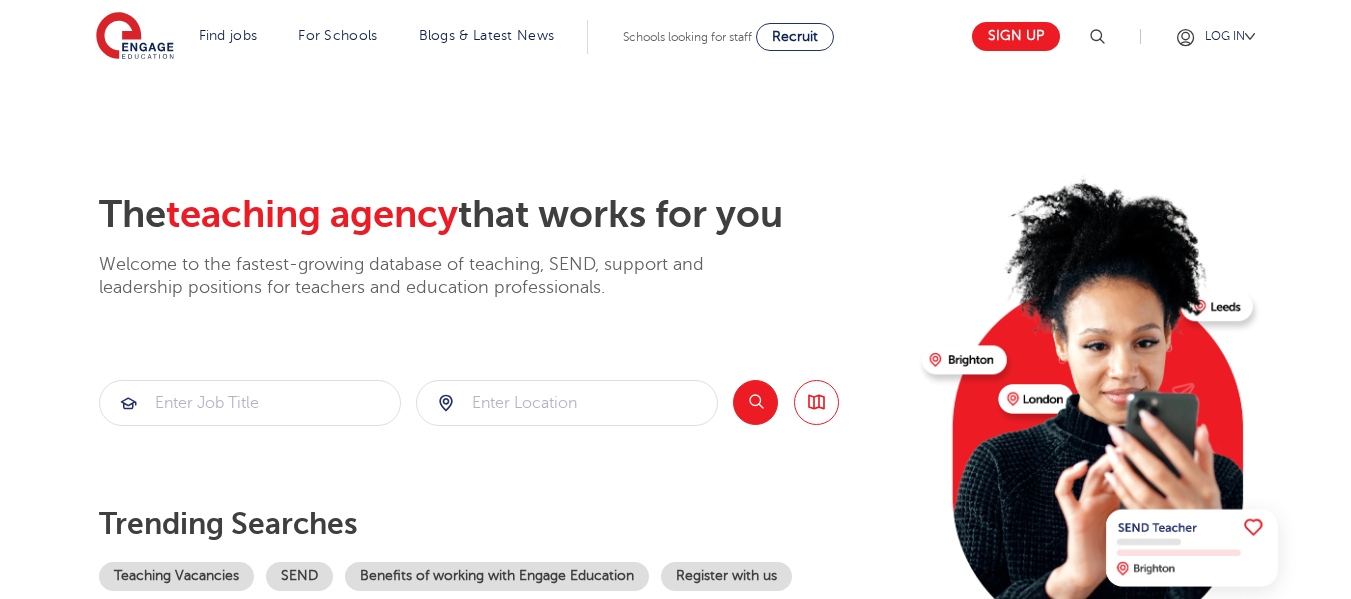 scroll, scrollTop: 1079, scrollLeft: 0, axis: vertical 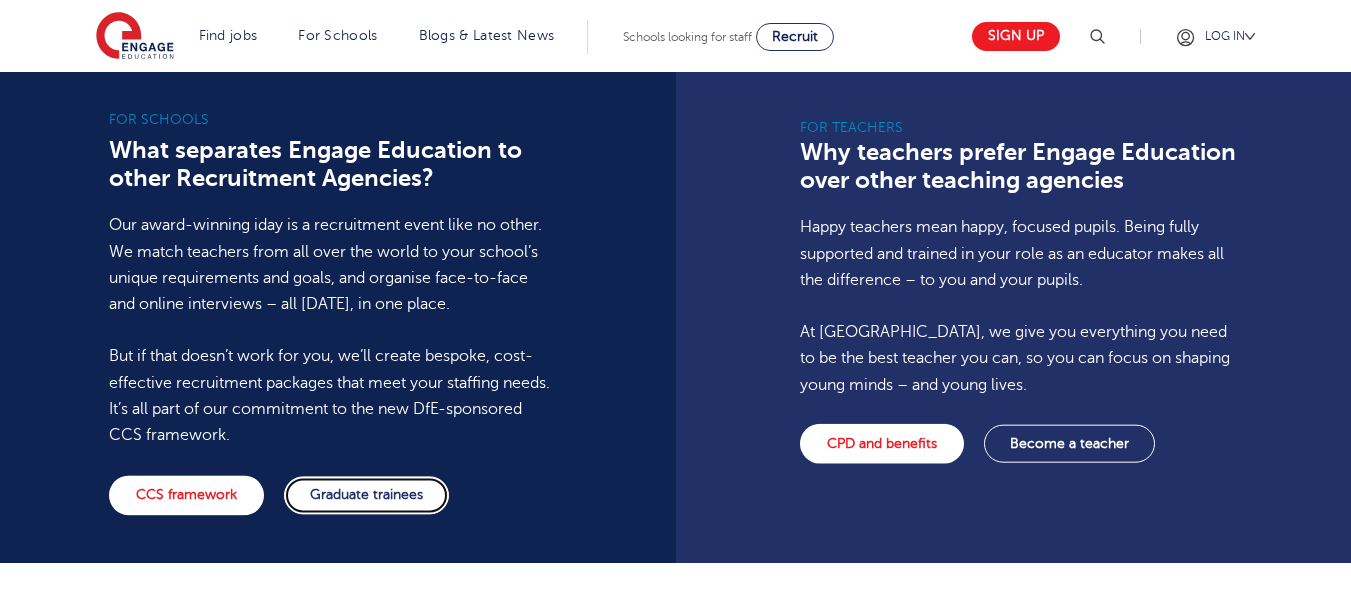 click on "Graduate trainees" at bounding box center (366, 495) 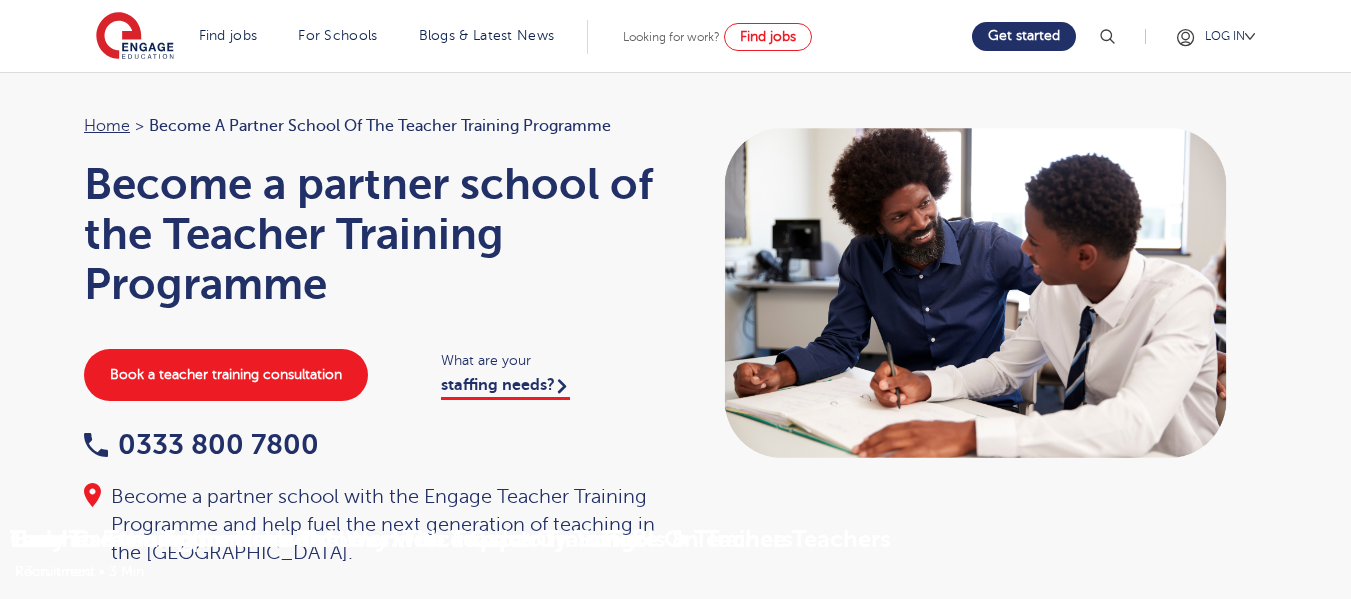 scroll, scrollTop: 0, scrollLeft: 0, axis: both 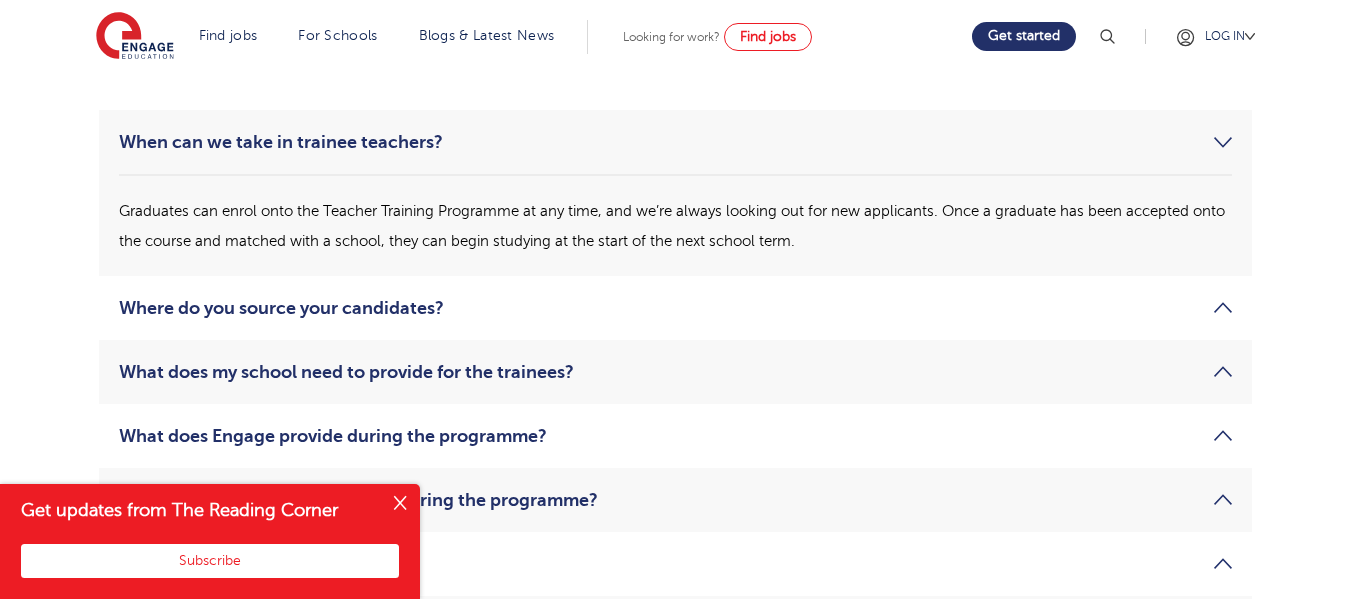 click on "Where do you source your candidates?" at bounding box center (675, 308) 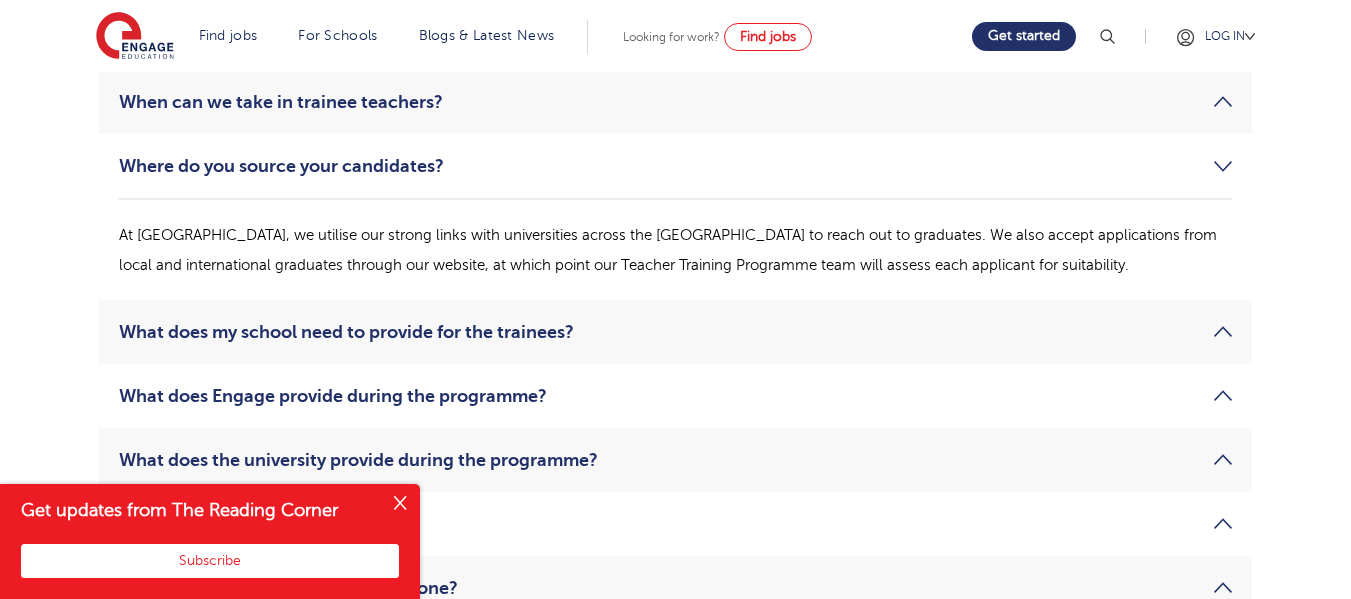scroll, scrollTop: 3879, scrollLeft: 0, axis: vertical 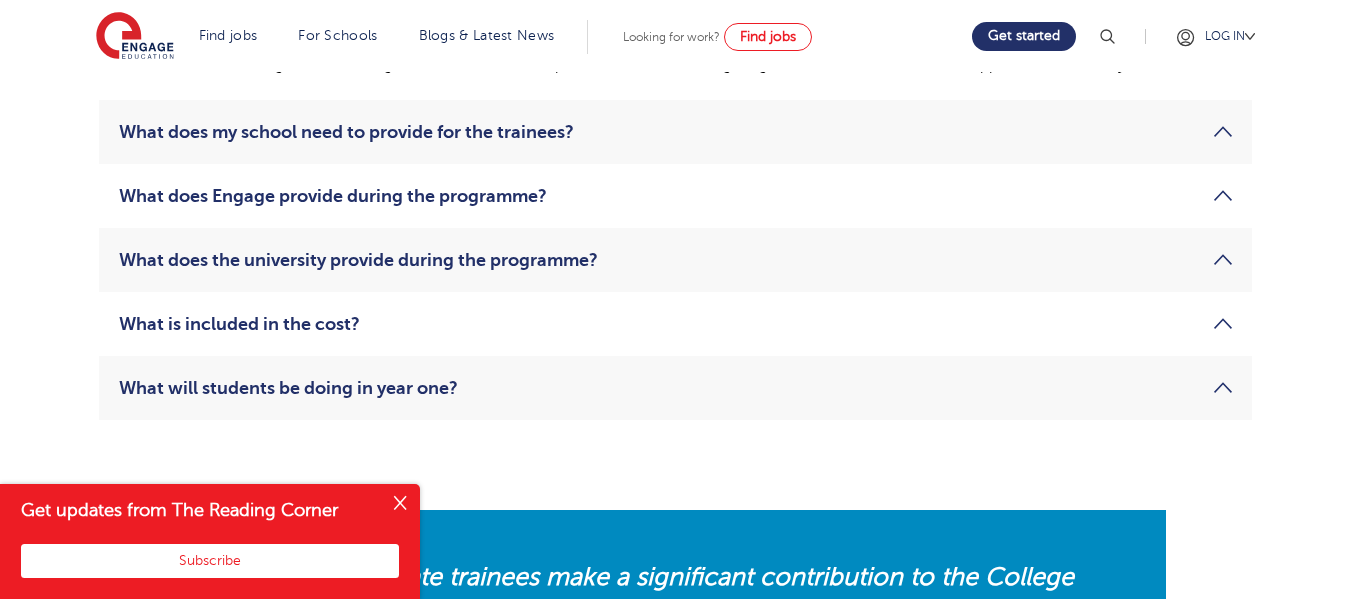 click on "What is included in the cost?" at bounding box center (675, 324) 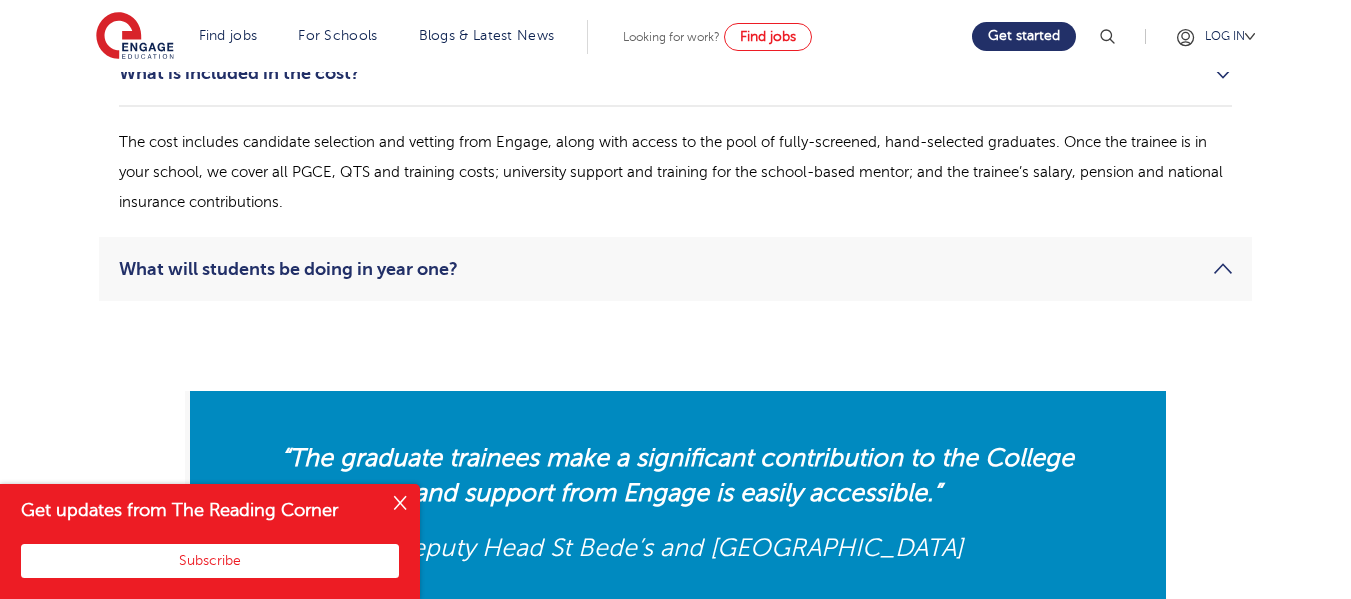 scroll, scrollTop: 4199, scrollLeft: 0, axis: vertical 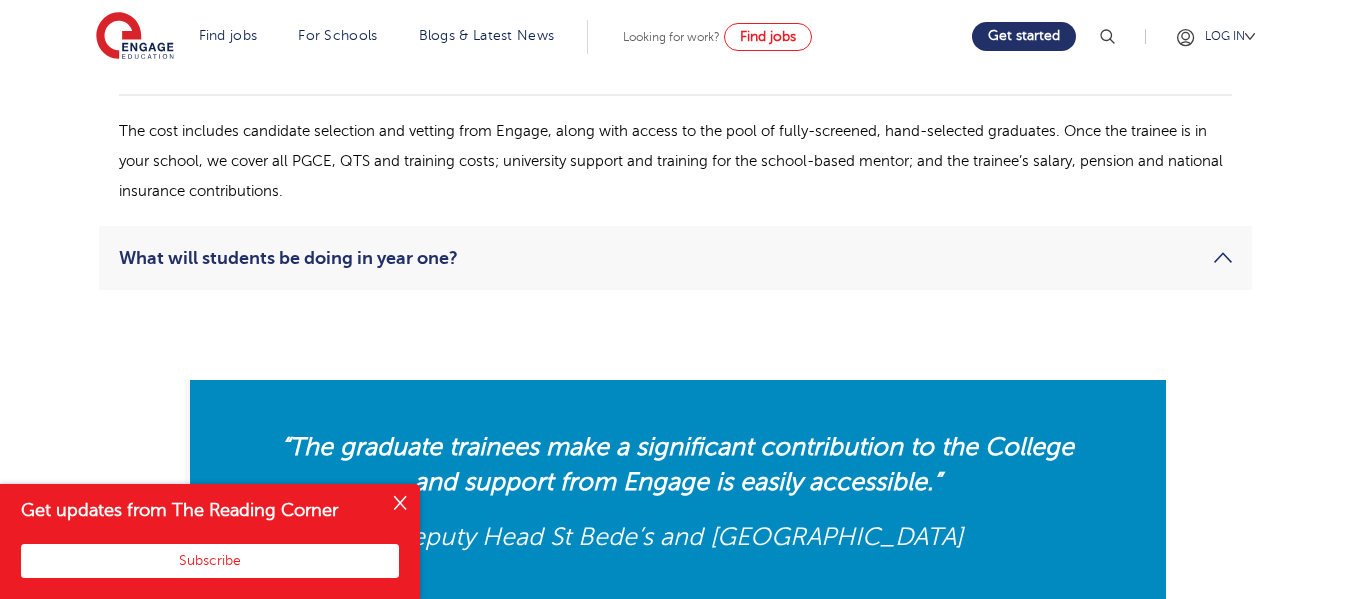 click on "What will students be doing in year one?" at bounding box center (675, 258) 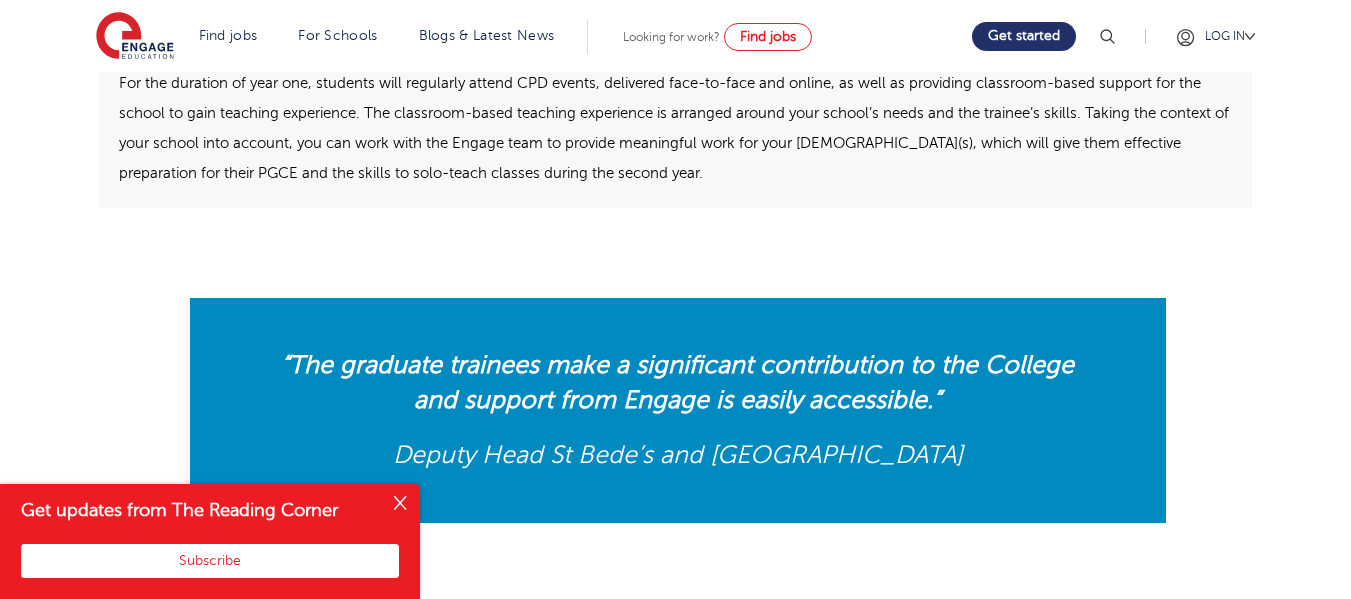 scroll, scrollTop: 4319, scrollLeft: 0, axis: vertical 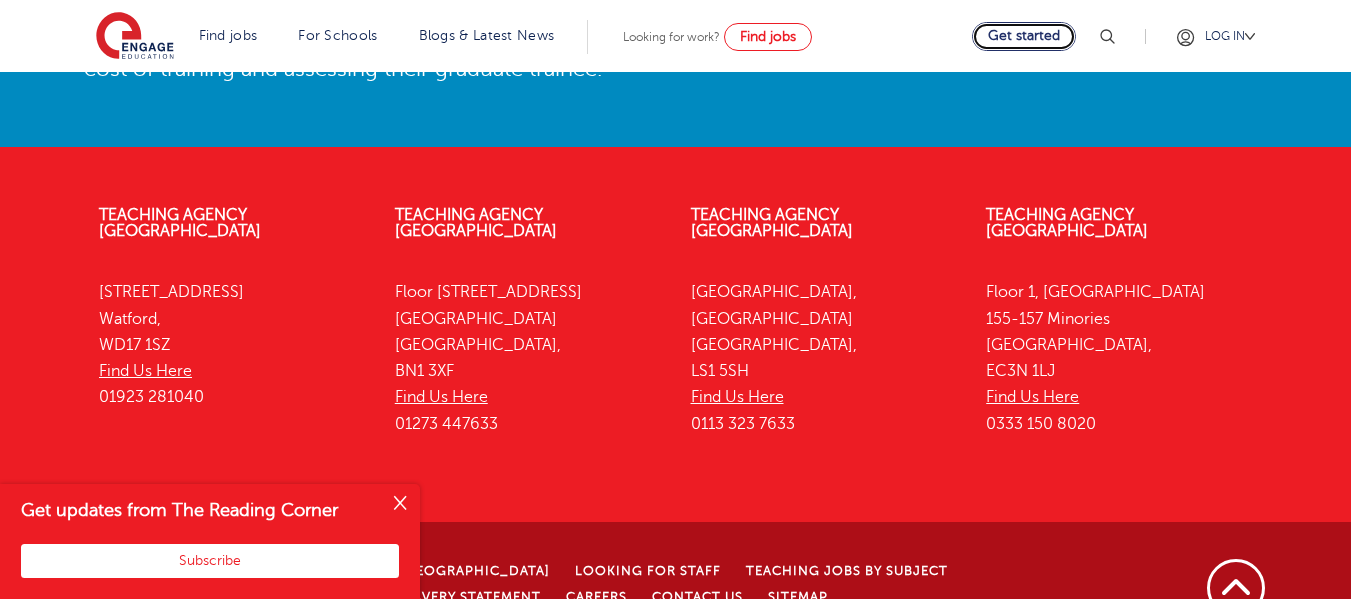 click on "Get started" at bounding box center [1024, 36] 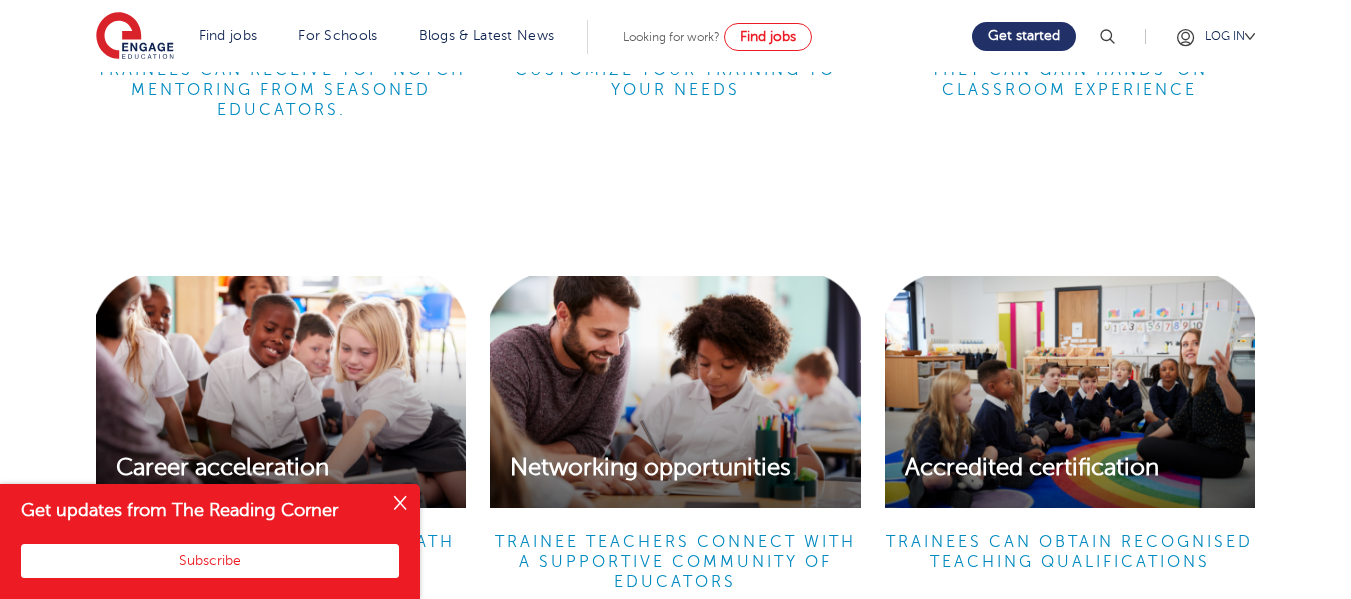 scroll, scrollTop: 3028, scrollLeft: 0, axis: vertical 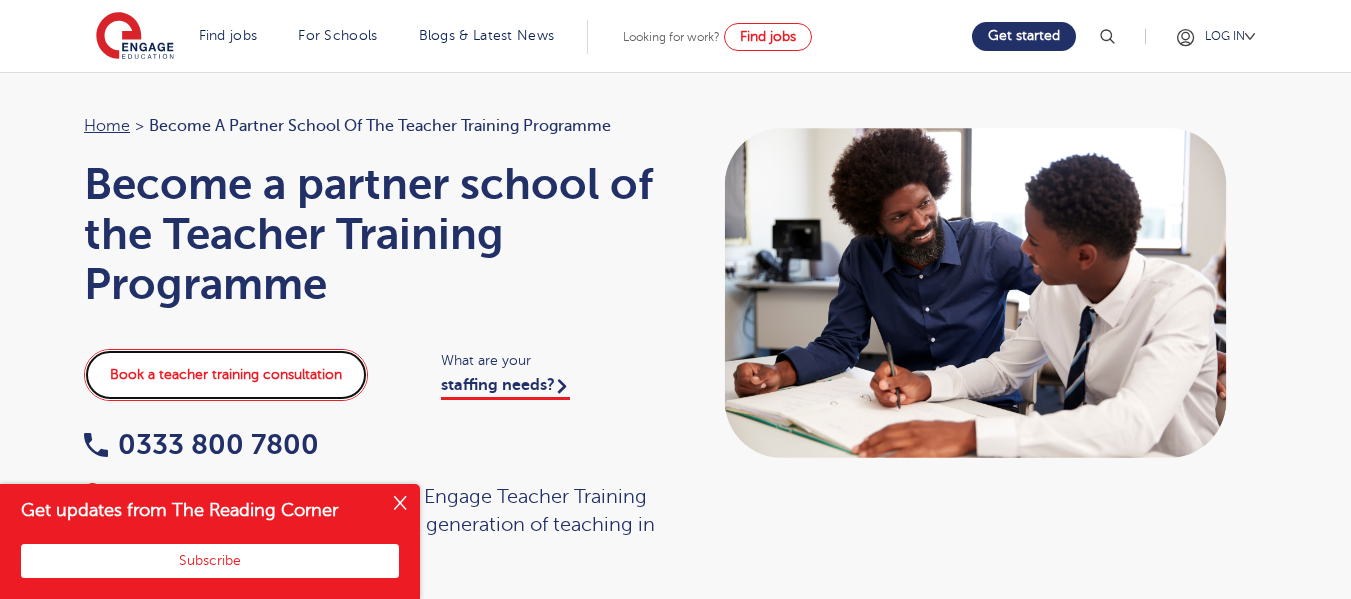 click on "Book a teacher training consultation" at bounding box center [226, 375] 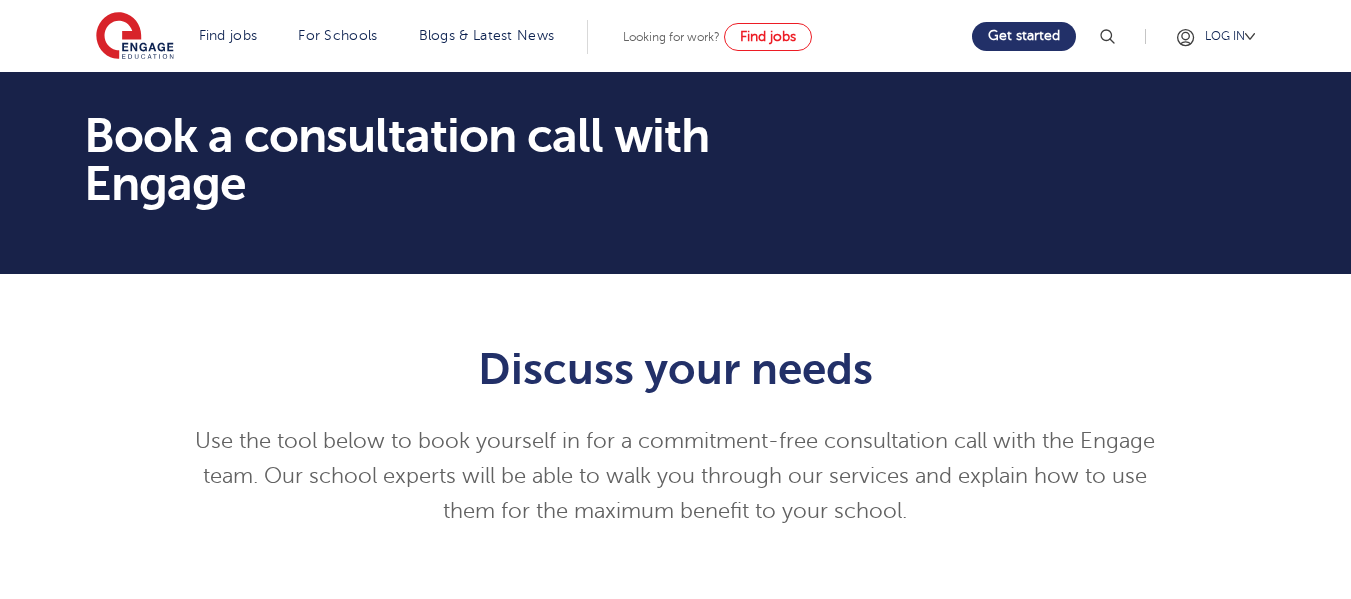 scroll, scrollTop: 0, scrollLeft: 0, axis: both 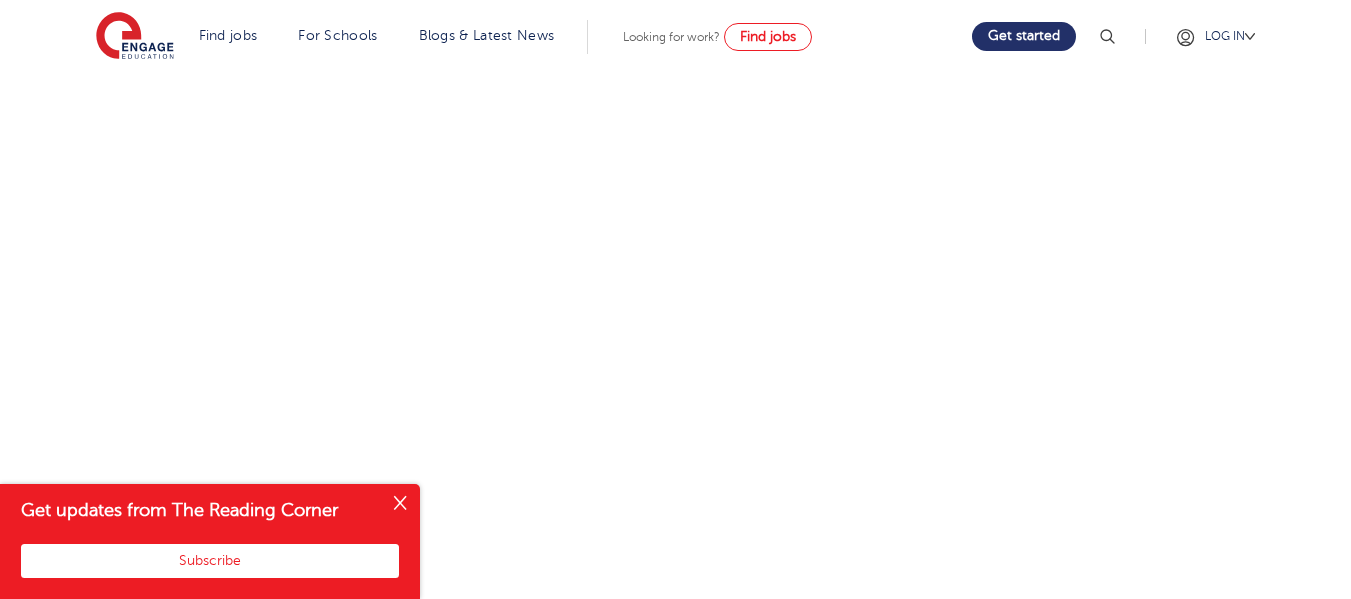 click at bounding box center [400, 504] 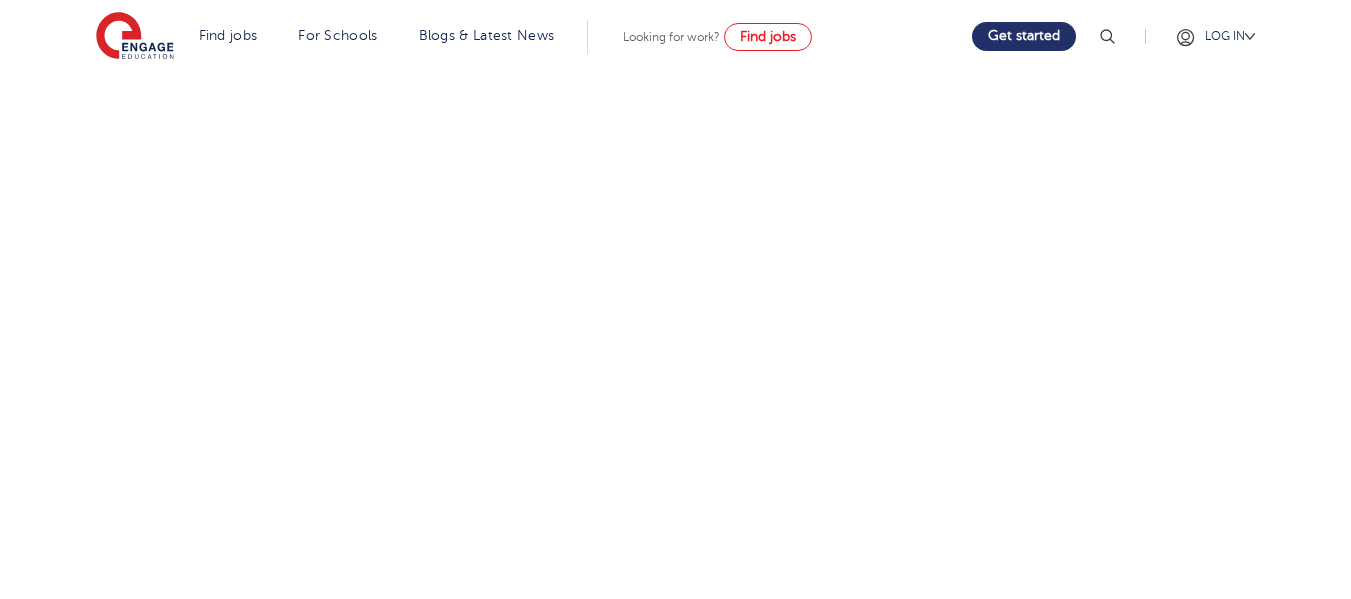 scroll, scrollTop: 250, scrollLeft: 0, axis: vertical 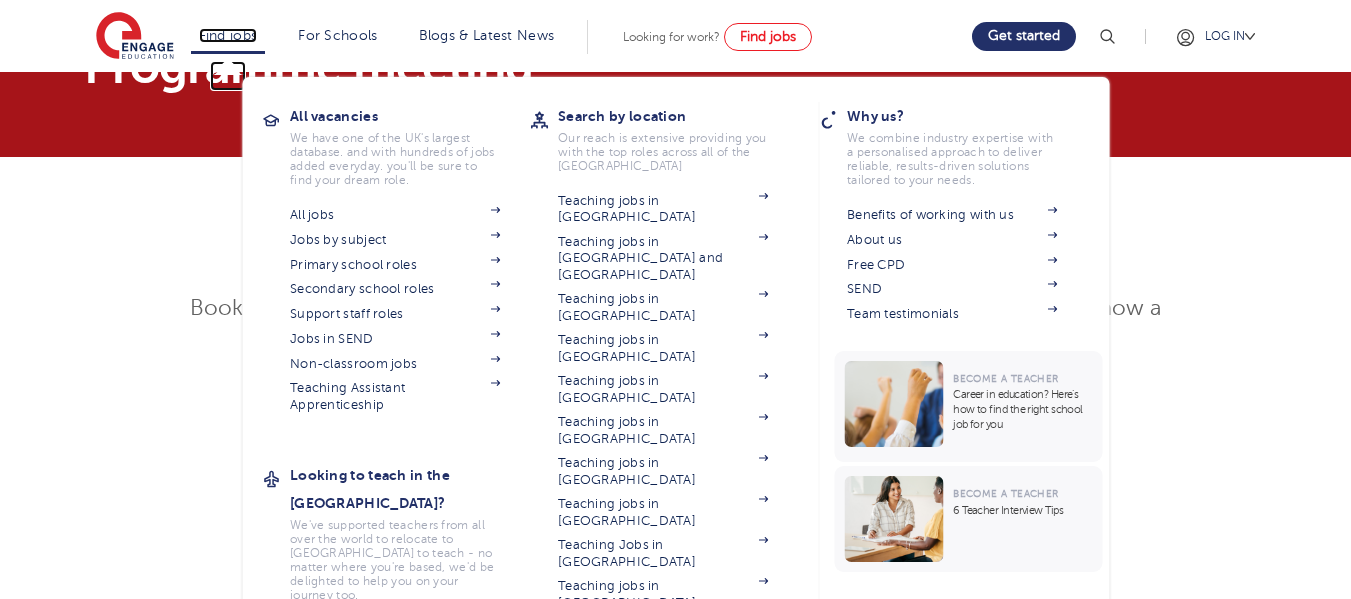 click on "Find jobs" at bounding box center [228, 35] 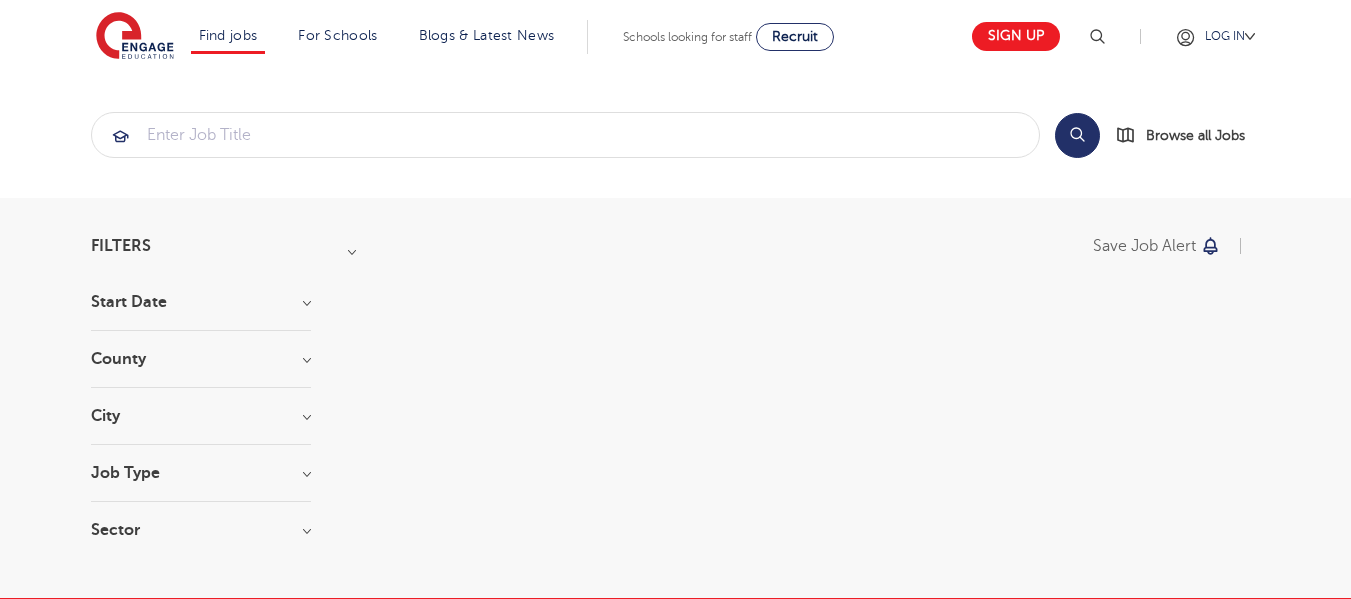 scroll, scrollTop: 0, scrollLeft: 0, axis: both 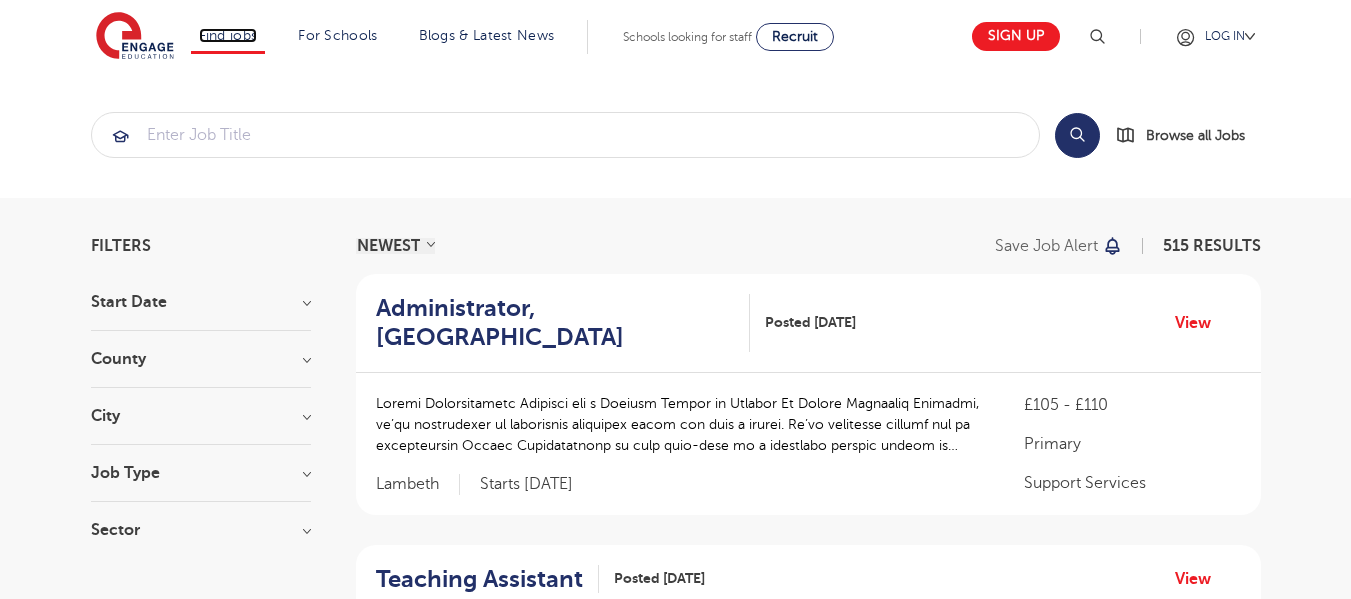 click on "Find jobs" at bounding box center (228, 35) 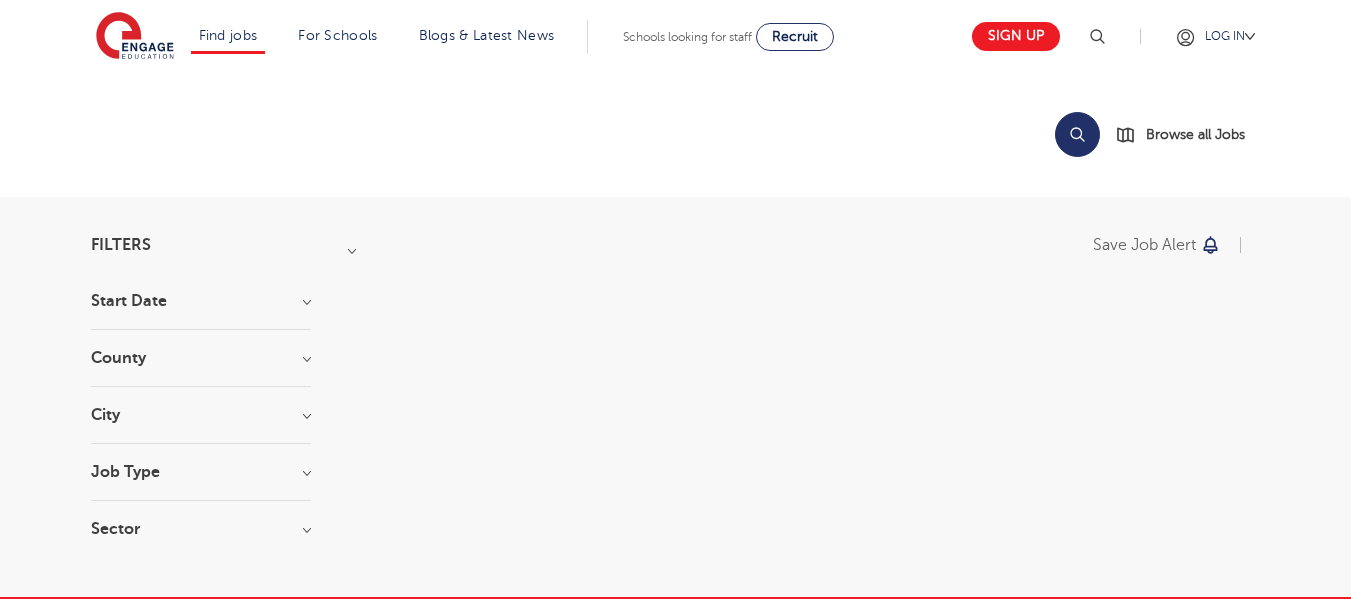 scroll, scrollTop: 0, scrollLeft: 0, axis: both 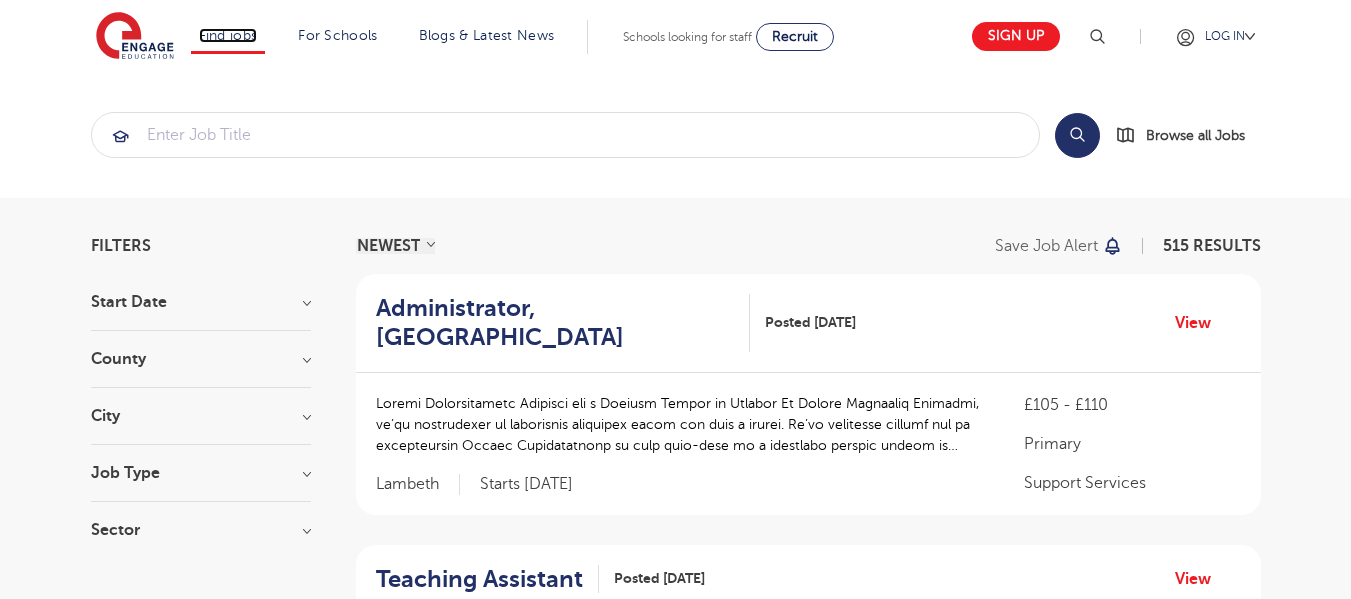 click on "Find jobs" at bounding box center [228, 35] 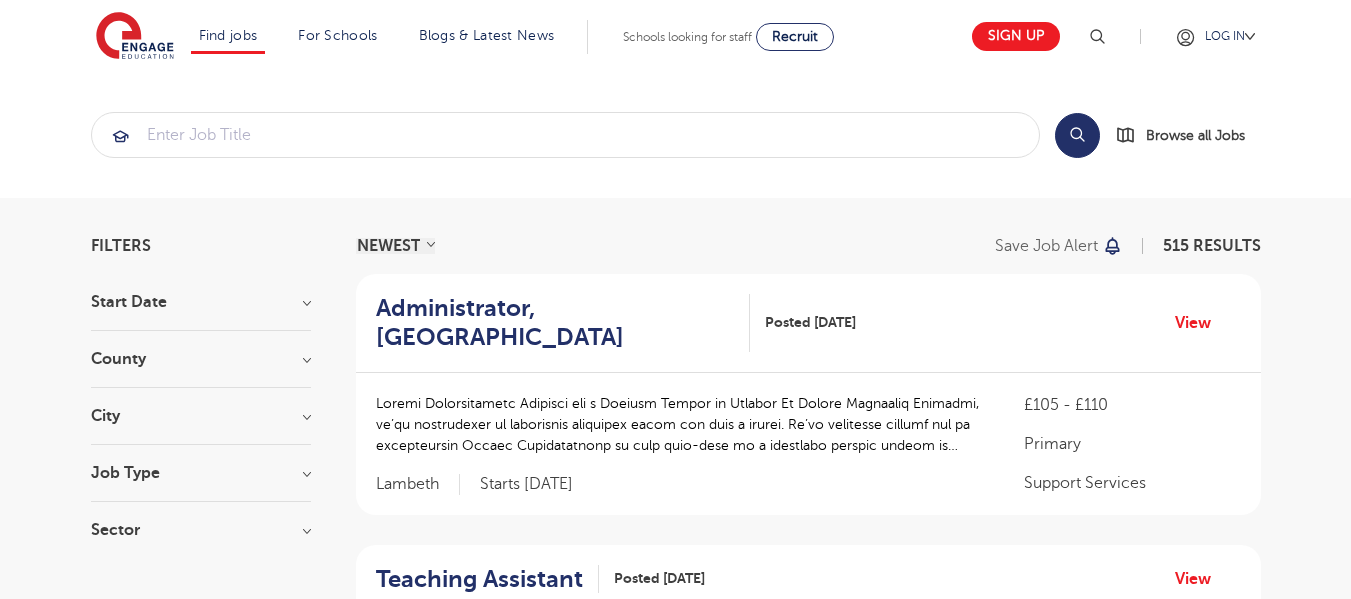 scroll, scrollTop: 0, scrollLeft: 0, axis: both 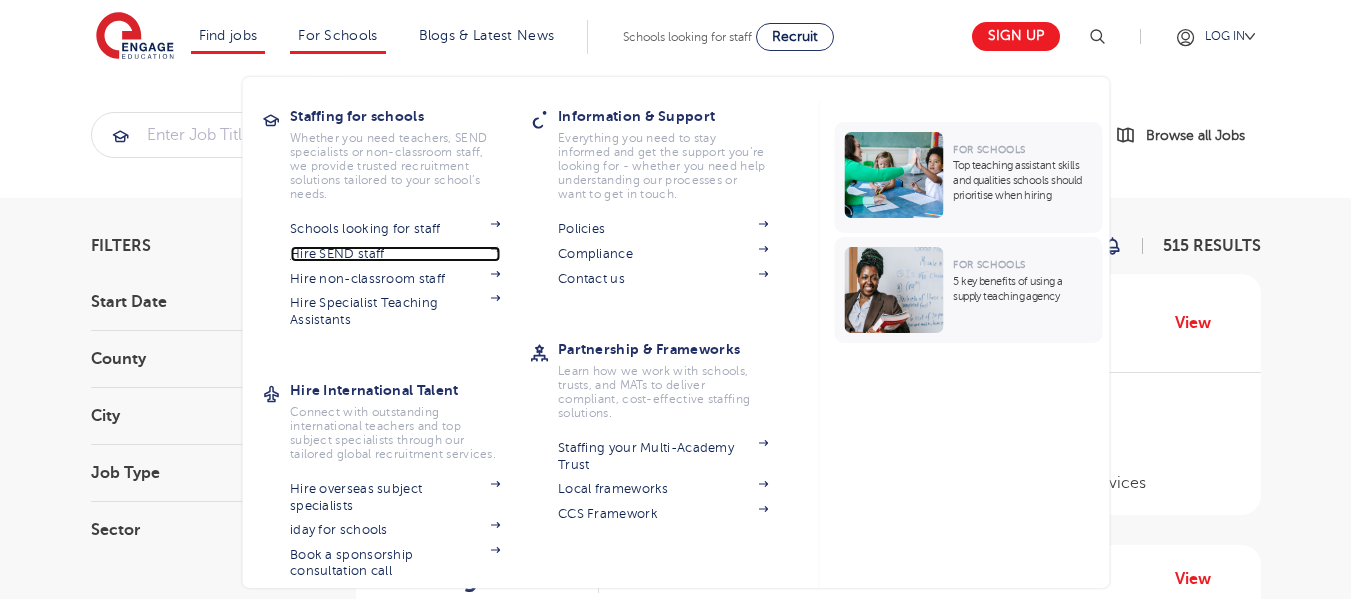 click on "Hire SEND staff" at bounding box center (395, 254) 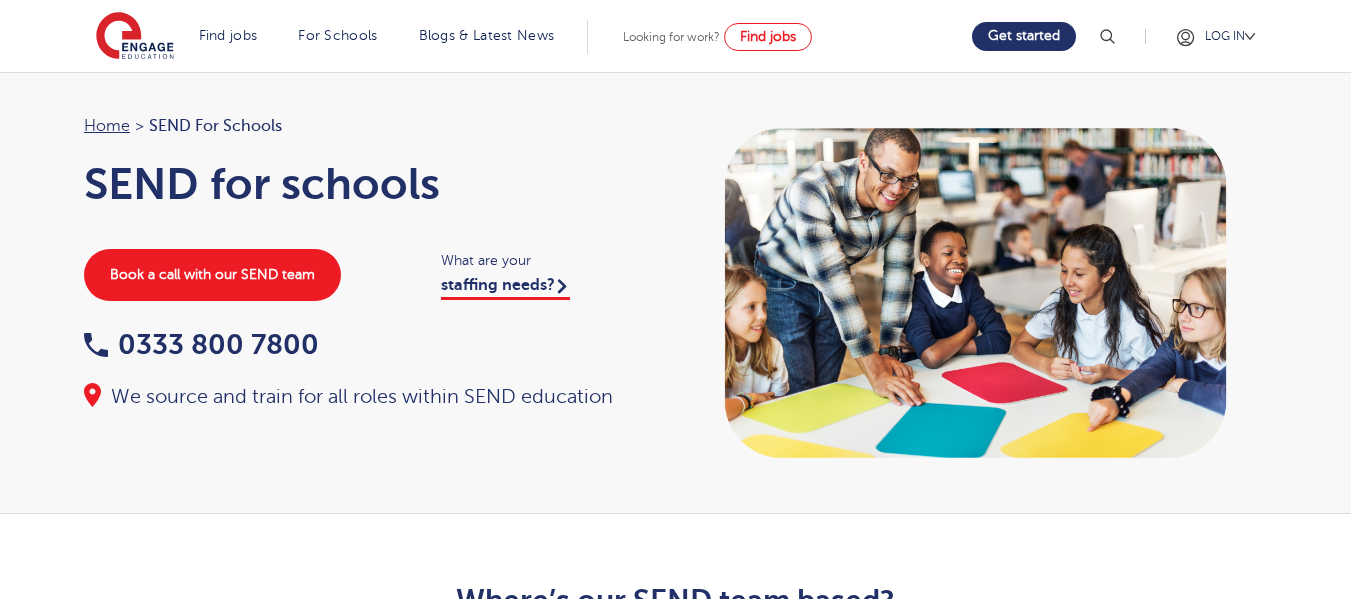 scroll, scrollTop: 0, scrollLeft: 0, axis: both 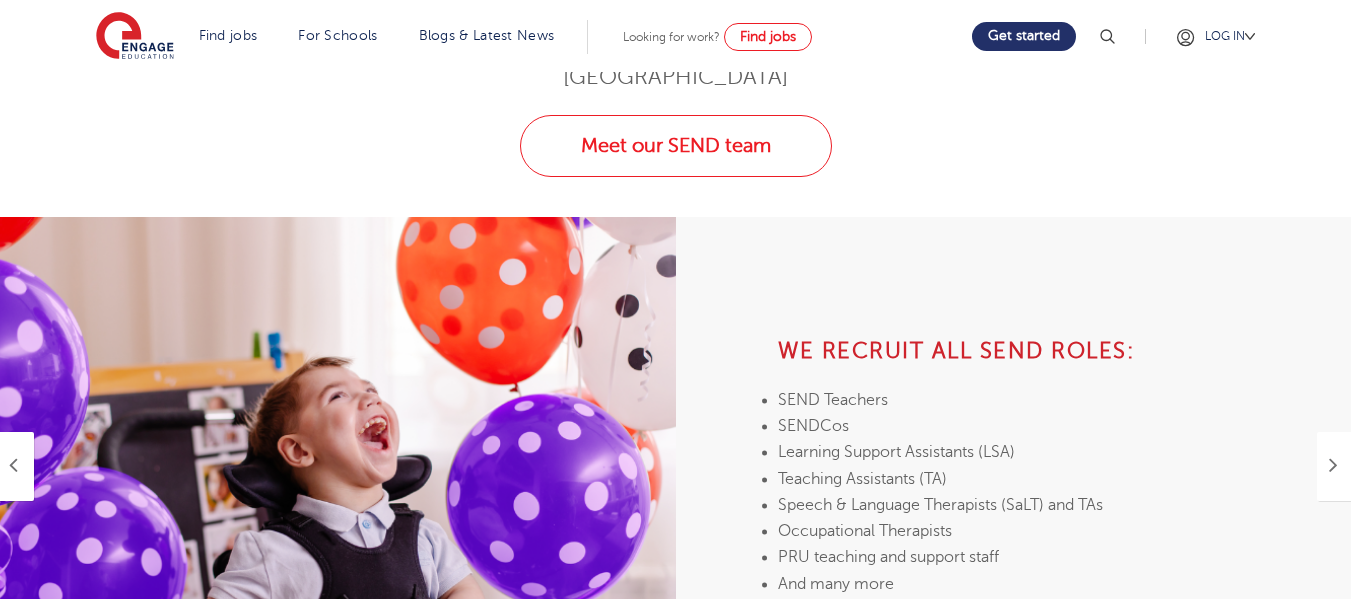 click at bounding box center (1333, 464) 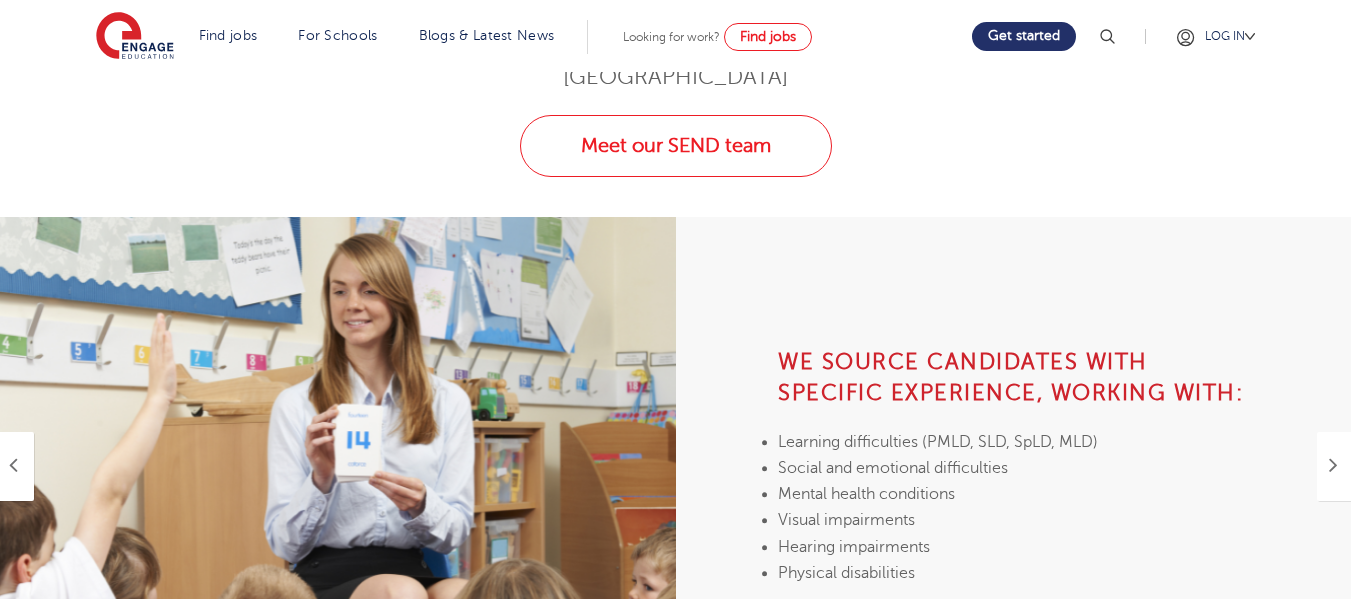 click at bounding box center (1333, 464) 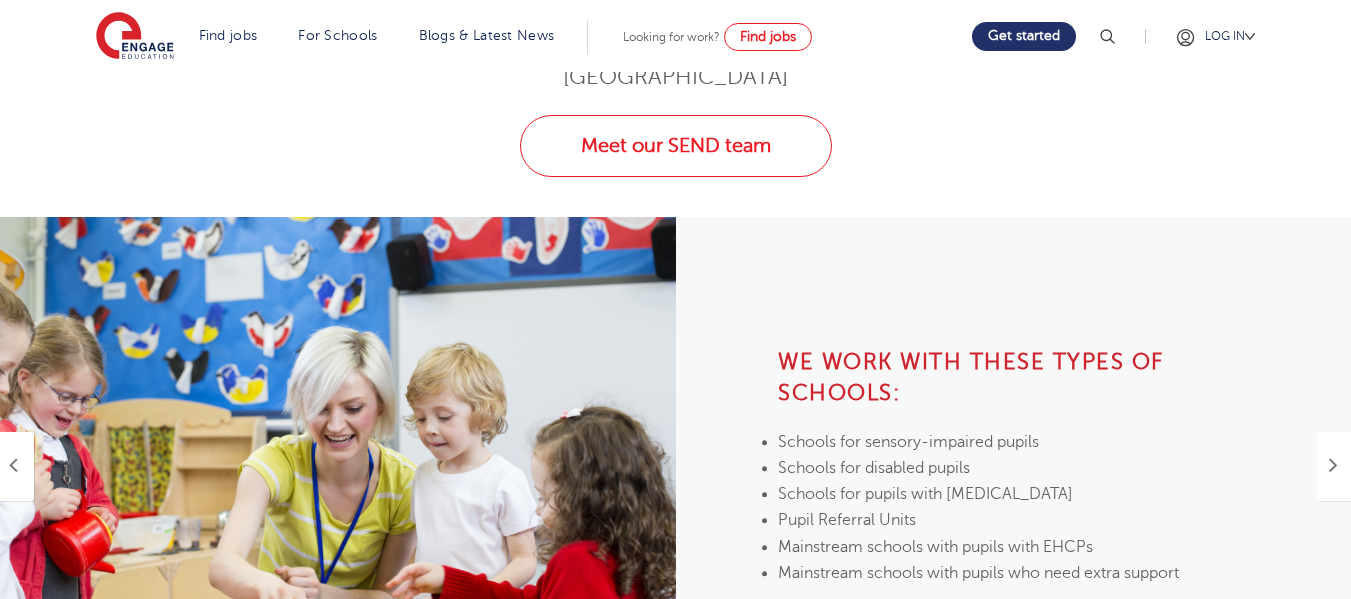 click at bounding box center [1333, 464] 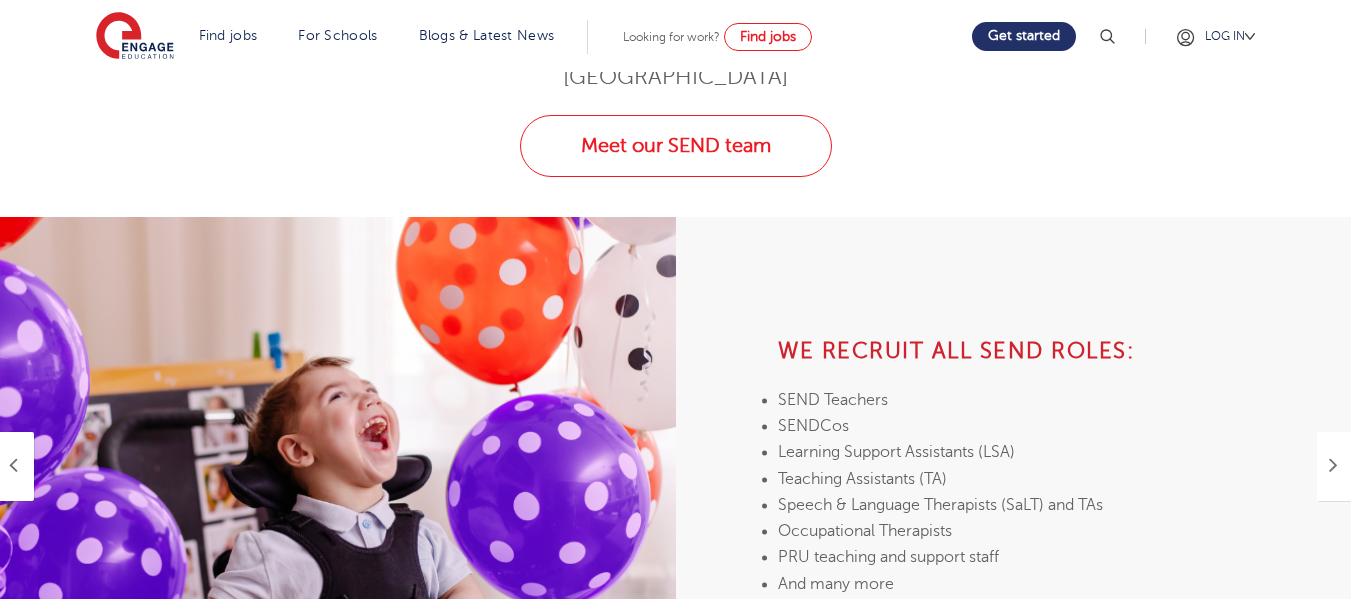 click at bounding box center (1333, 464) 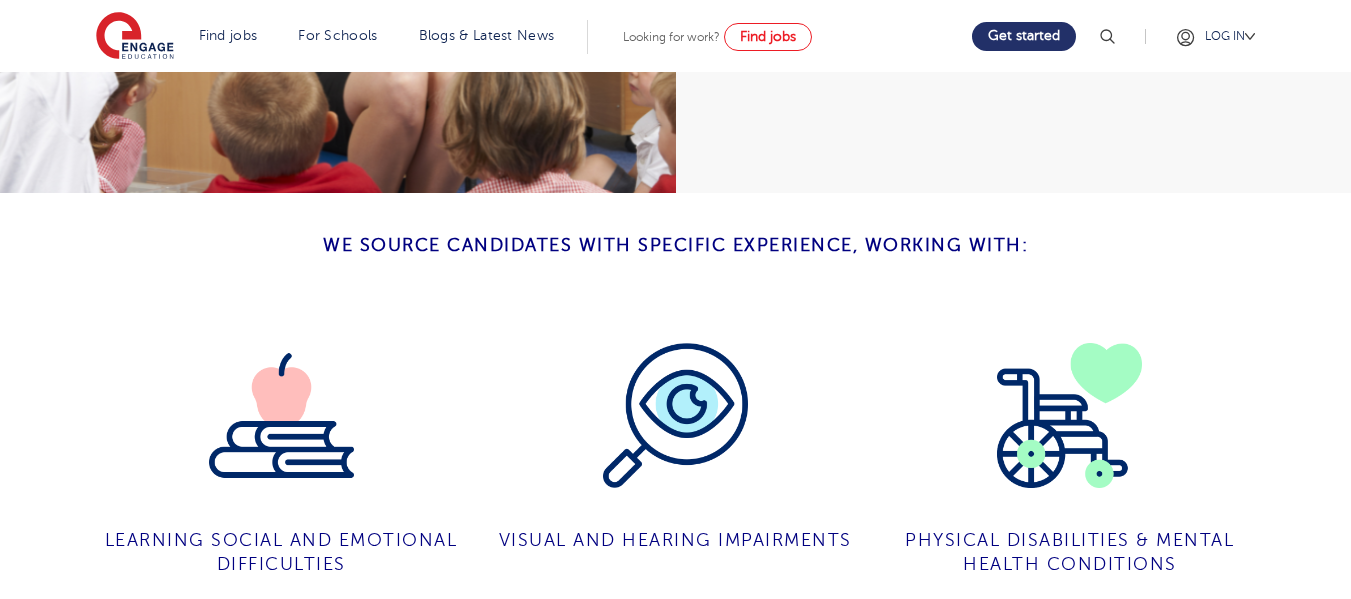 scroll, scrollTop: 1901, scrollLeft: 0, axis: vertical 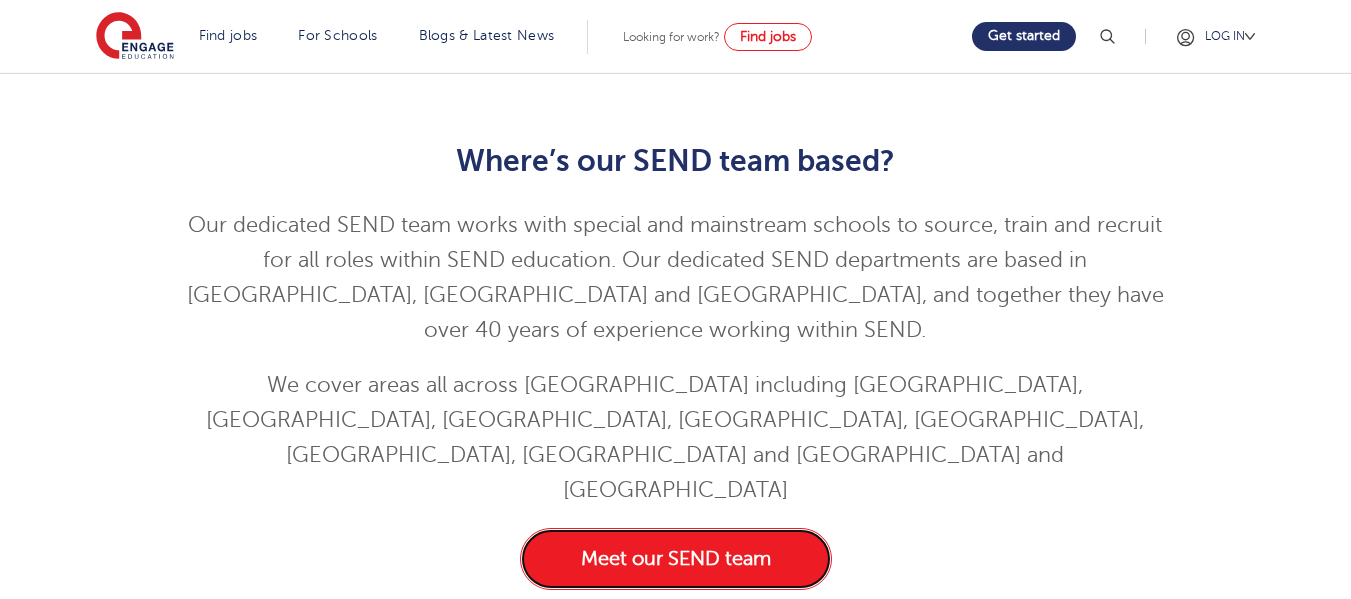click on "Meet our SEND team" at bounding box center [676, 559] 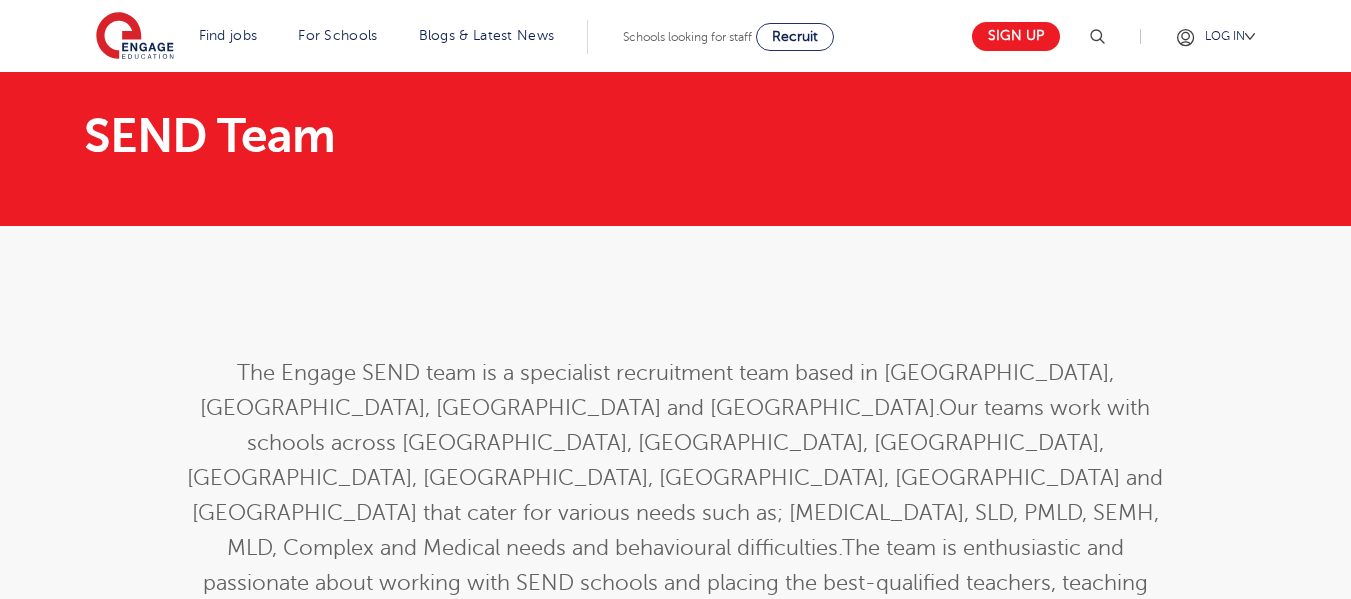 scroll, scrollTop: 0, scrollLeft: 0, axis: both 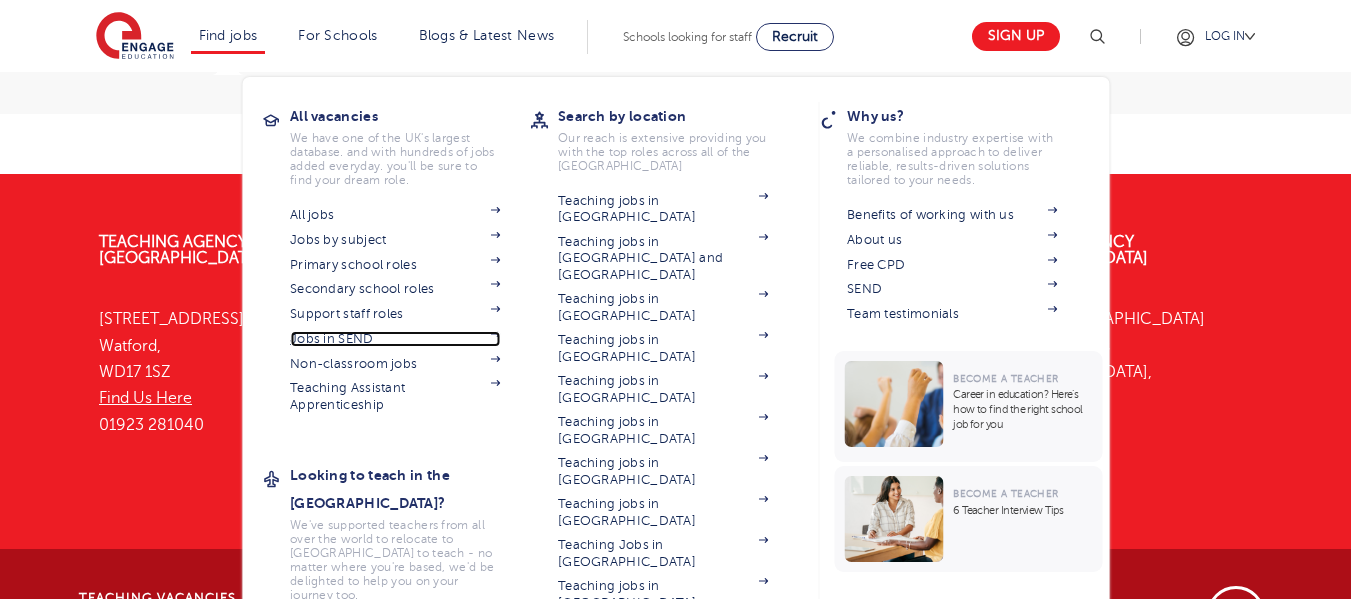 click on "Jobs in SEND" at bounding box center (395, 339) 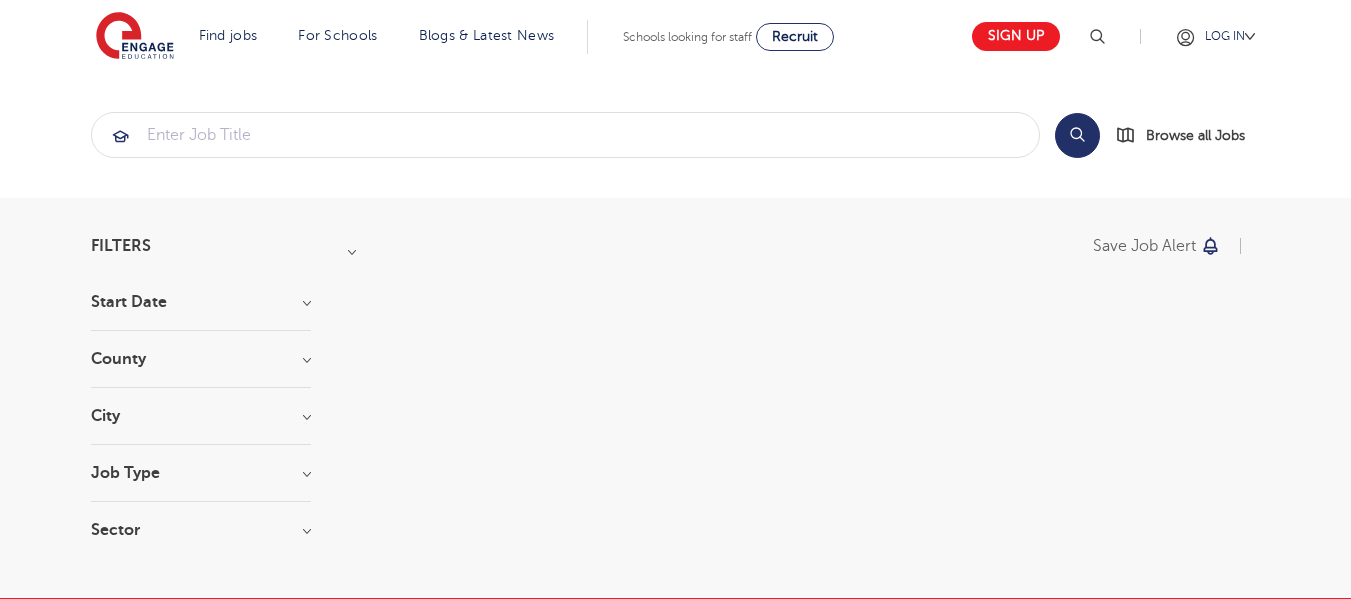 scroll, scrollTop: 0, scrollLeft: 0, axis: both 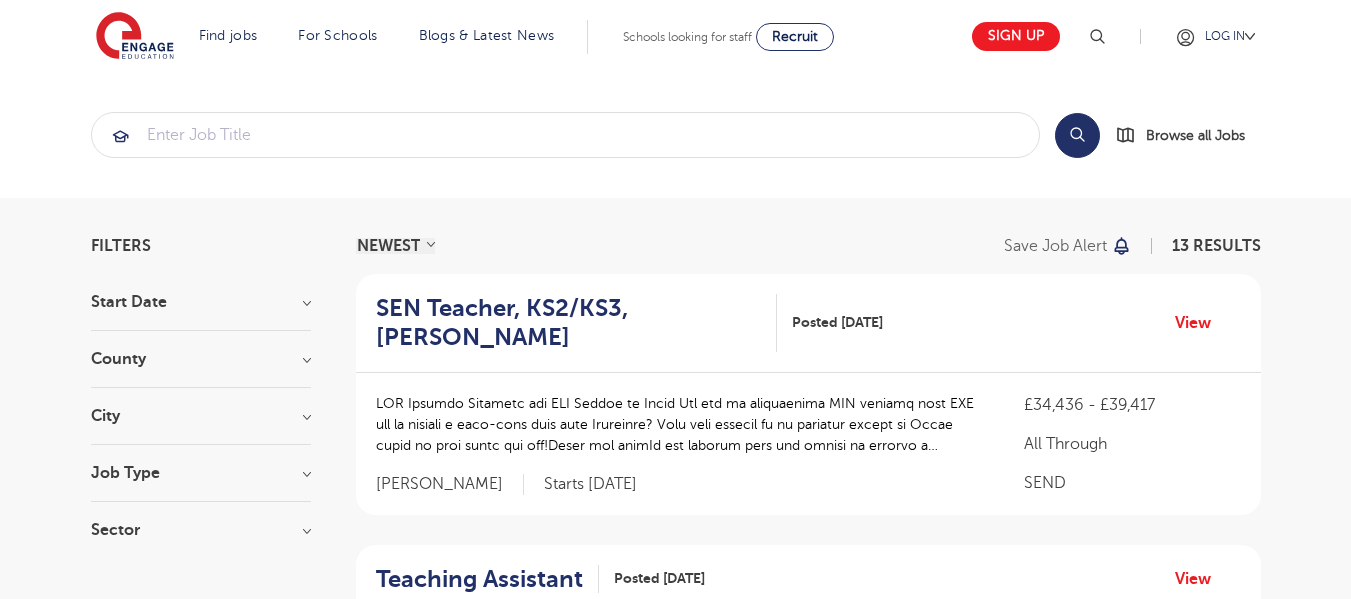 click on "County" at bounding box center [201, 359] 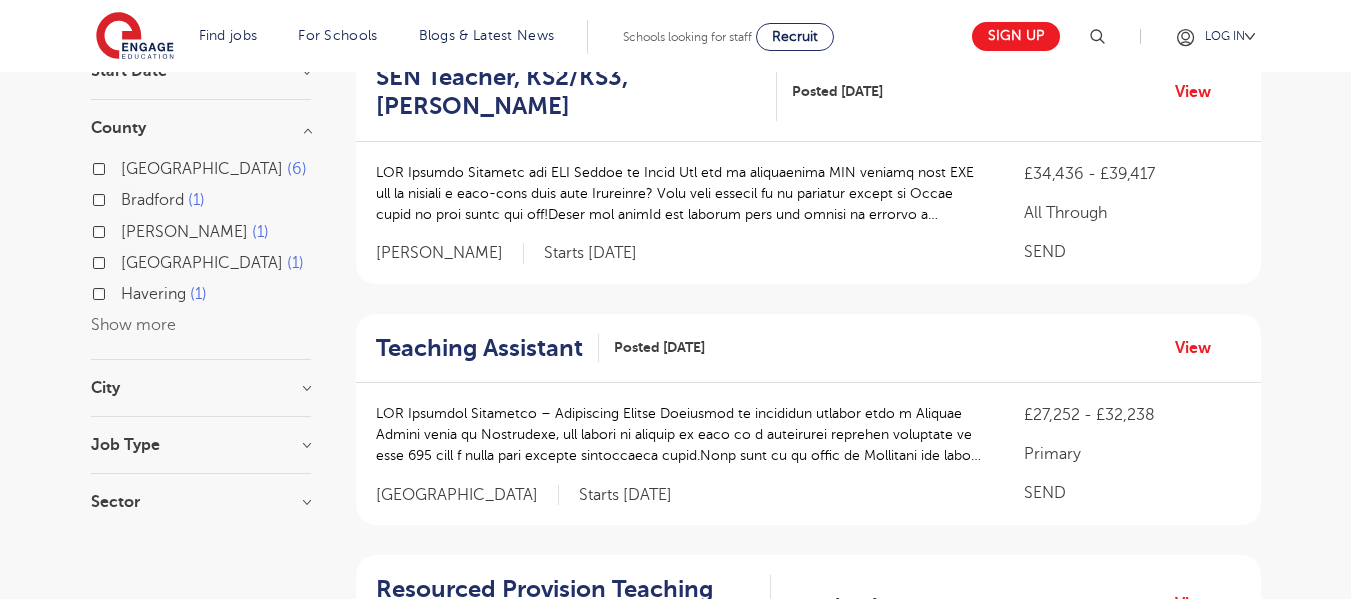 scroll, scrollTop: 240, scrollLeft: 0, axis: vertical 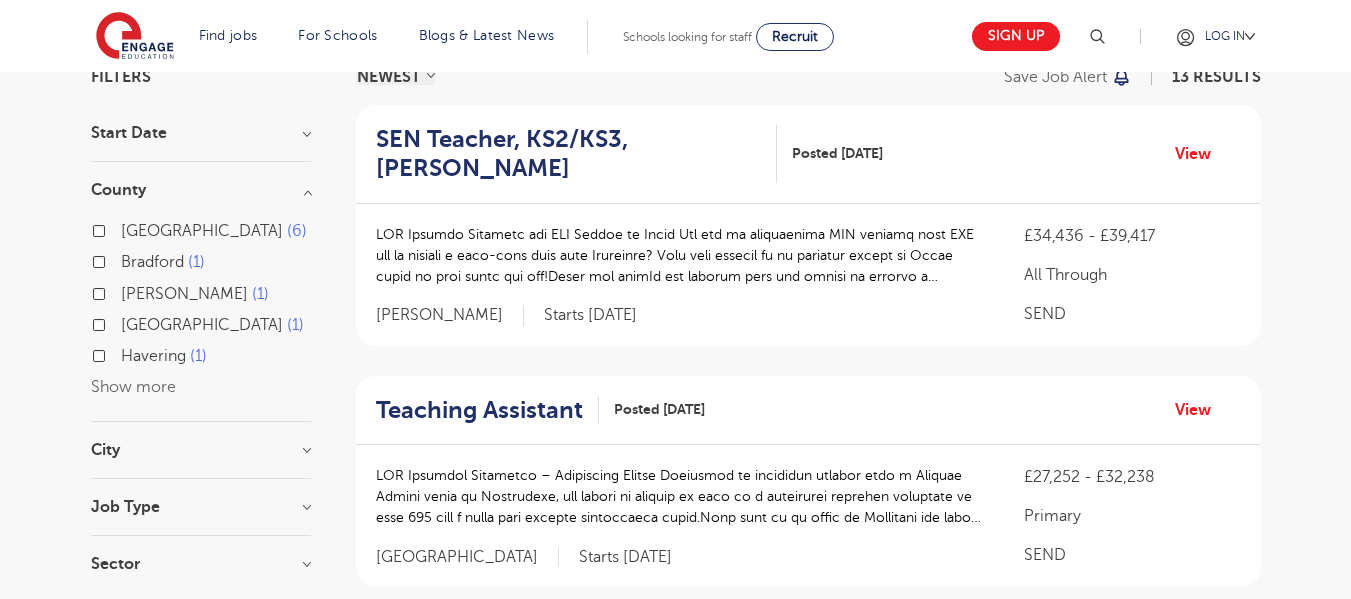 click at bounding box center (680, 496) 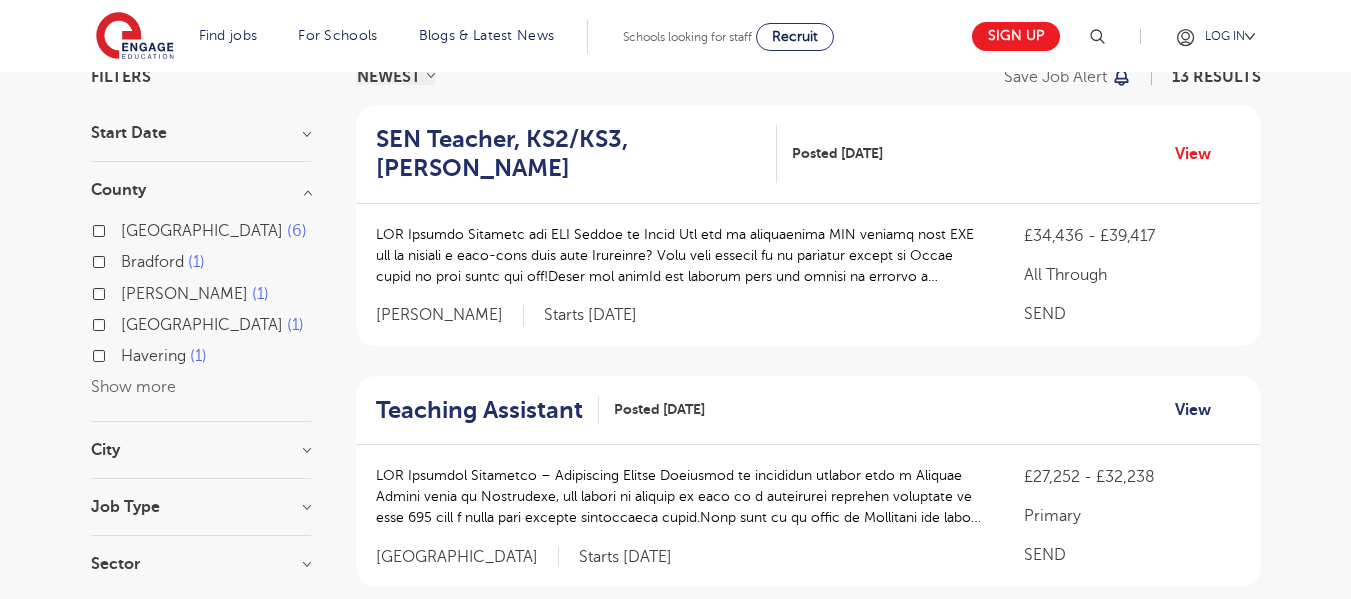 drag, startPoint x: 975, startPoint y: 523, endPoint x: 1203, endPoint y: 411, distance: 254.02362 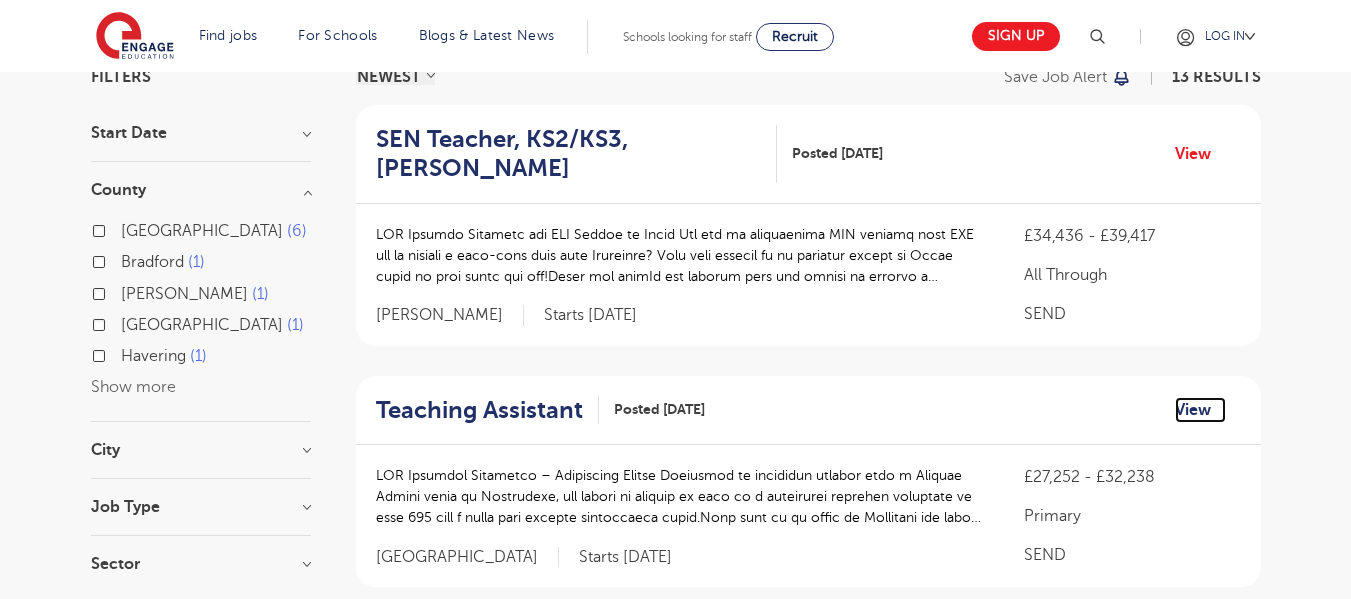 click on "View" at bounding box center (1200, 410) 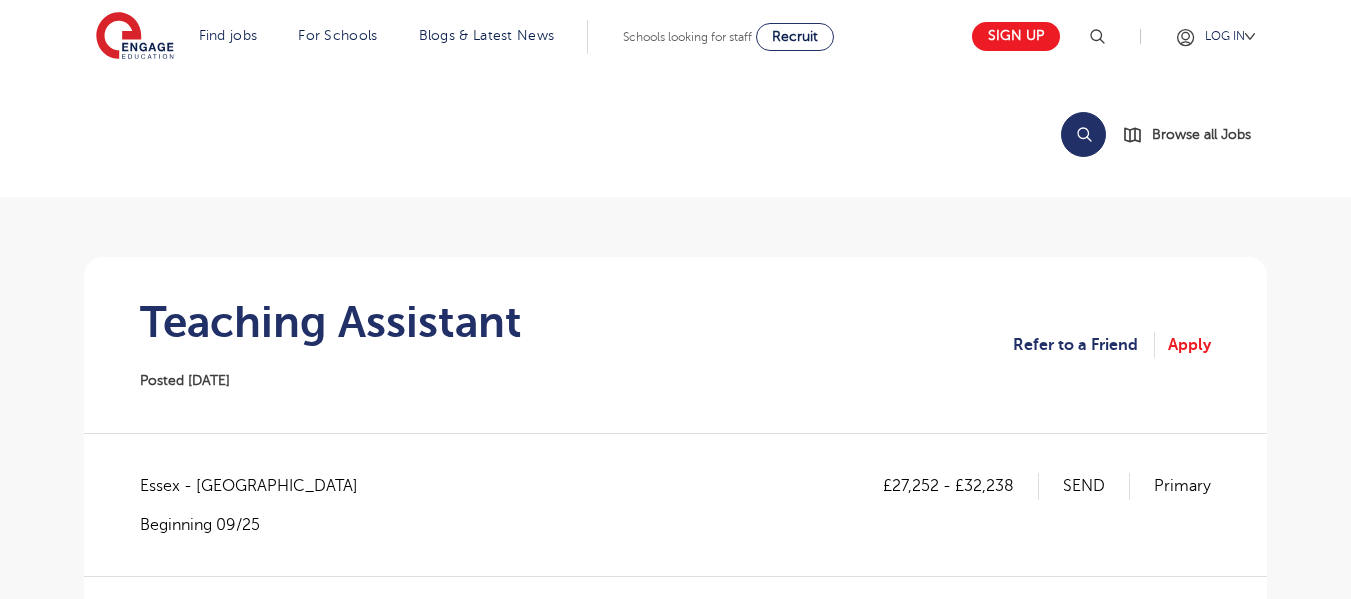 scroll, scrollTop: 0, scrollLeft: 0, axis: both 